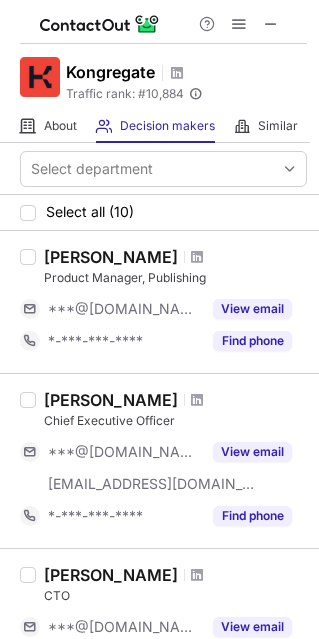 scroll, scrollTop: 0, scrollLeft: 0, axis: both 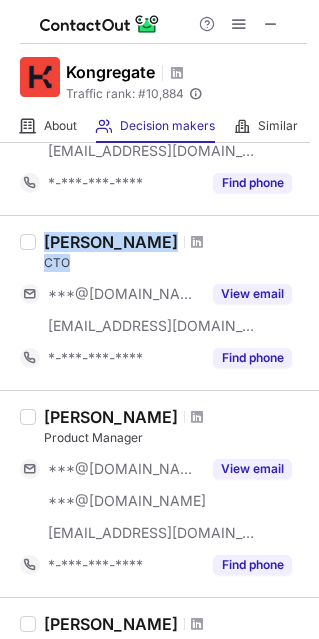 drag, startPoint x: 46, startPoint y: 236, endPoint x: 115, endPoint y: 263, distance: 74.094536 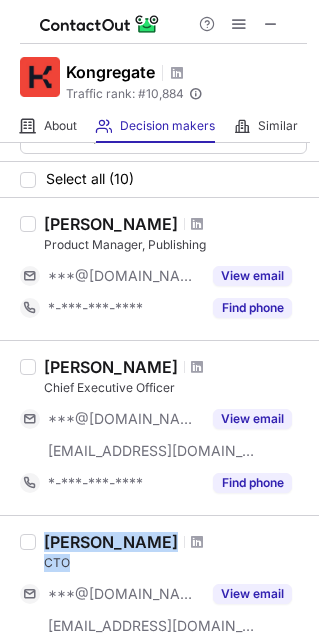 scroll, scrollTop: 0, scrollLeft: 0, axis: both 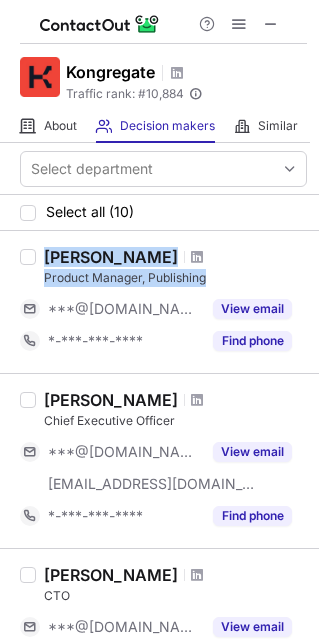 drag, startPoint x: 47, startPoint y: 252, endPoint x: 214, endPoint y: 274, distance: 168.44287 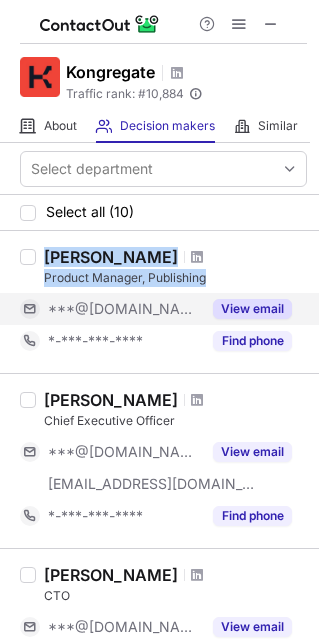 click on "View email" at bounding box center (252, 309) 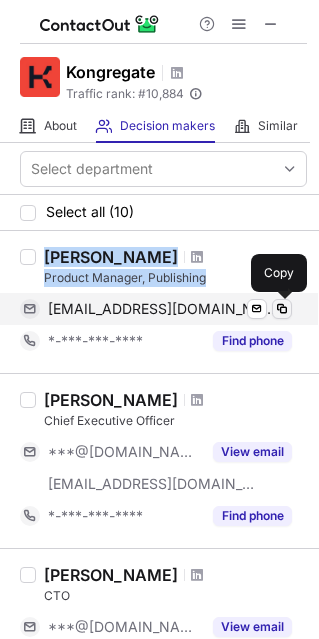 click at bounding box center [282, 309] 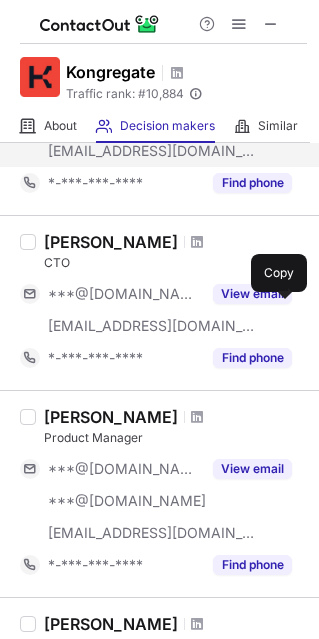 scroll, scrollTop: 222, scrollLeft: 0, axis: vertical 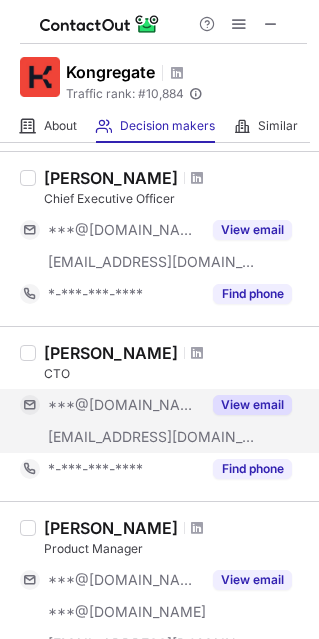 click on "View email" at bounding box center [252, 405] 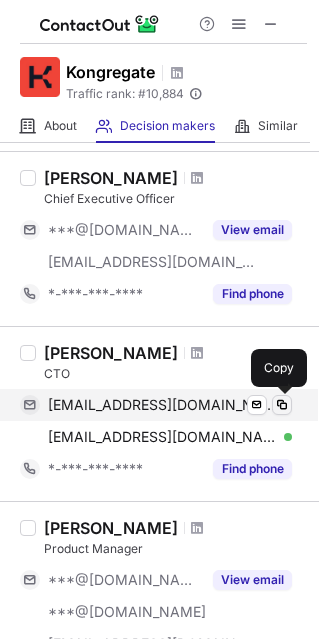 click at bounding box center (282, 405) 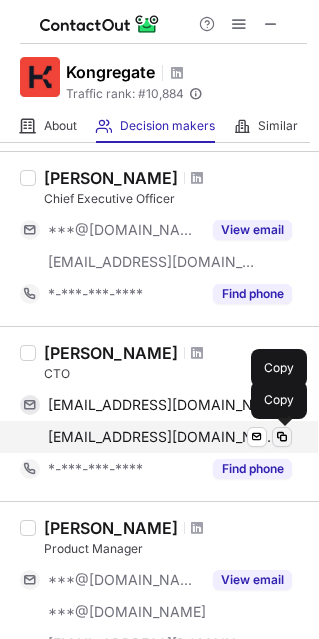 click at bounding box center (282, 437) 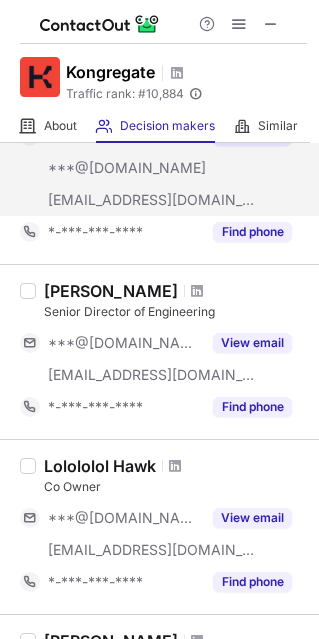 scroll, scrollTop: 555, scrollLeft: 0, axis: vertical 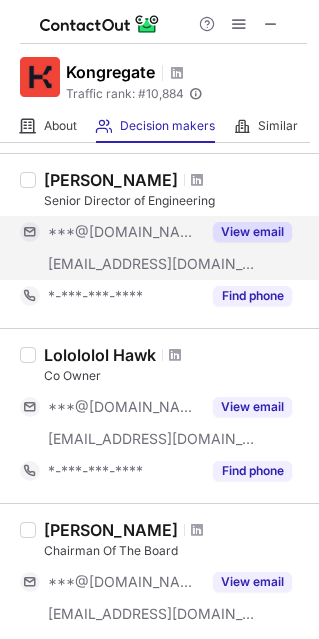 click on "View email" at bounding box center [252, 232] 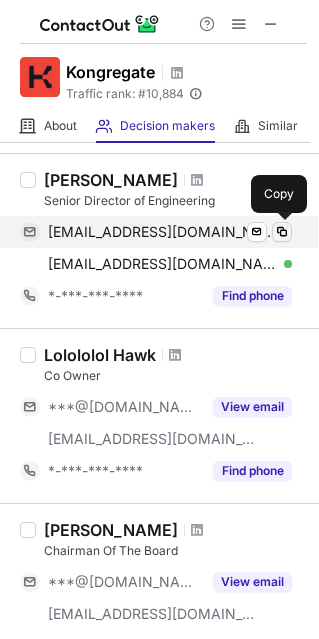 click at bounding box center (282, 232) 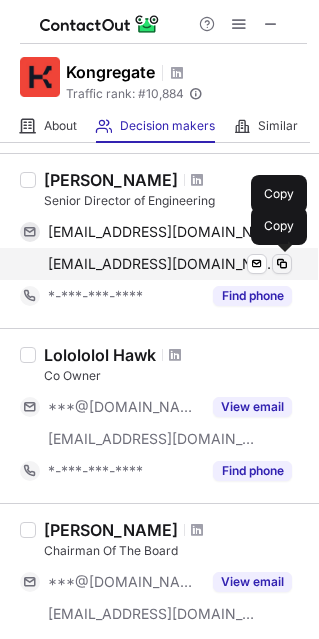 click at bounding box center (282, 264) 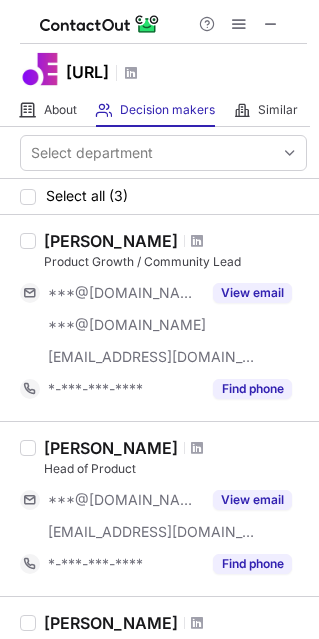 scroll, scrollTop: 0, scrollLeft: 0, axis: both 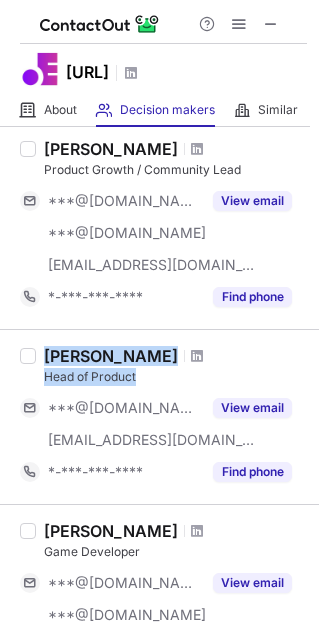 drag, startPoint x: 47, startPoint y: 355, endPoint x: 157, endPoint y: 381, distance: 113.03097 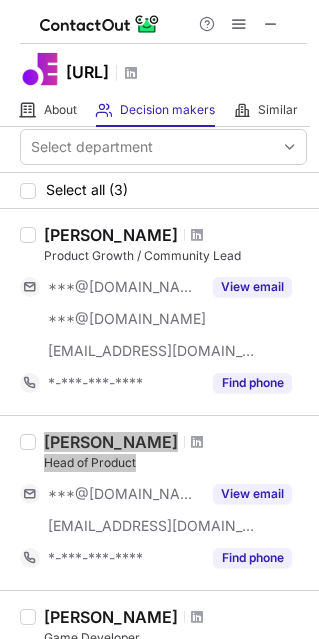 scroll, scrollTop: 0, scrollLeft: 0, axis: both 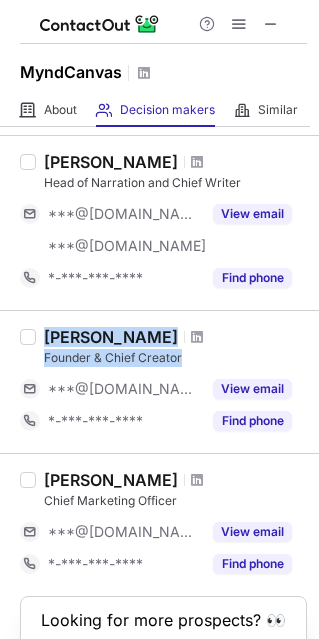 drag, startPoint x: 43, startPoint y: 341, endPoint x: 207, endPoint y: 348, distance: 164.14932 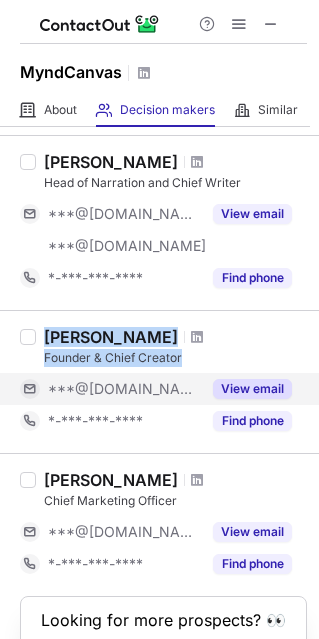 click on "View email" at bounding box center (252, 389) 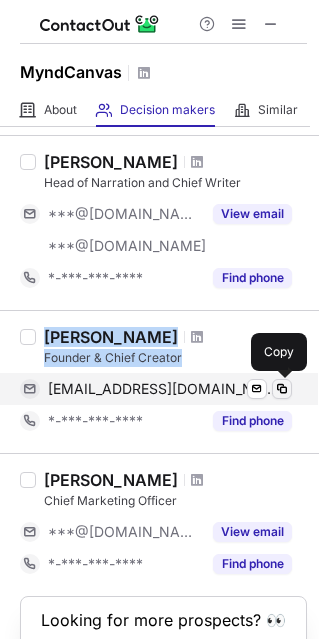 click at bounding box center [282, 389] 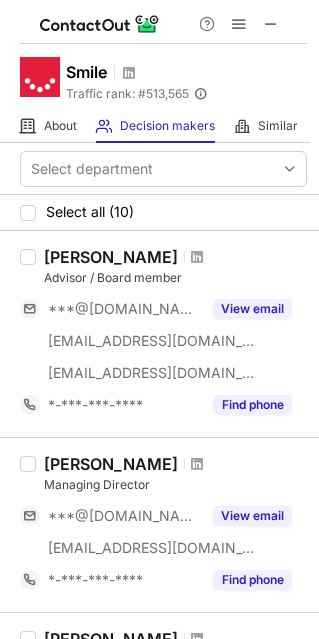 scroll, scrollTop: 0, scrollLeft: 0, axis: both 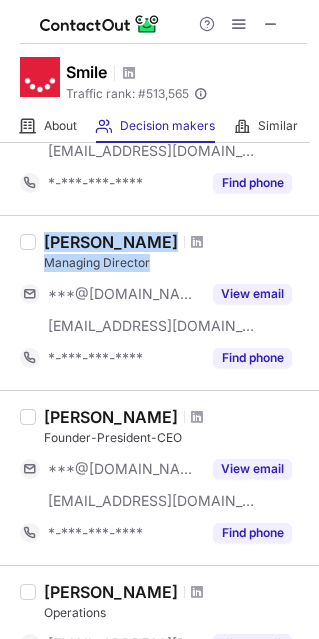 drag, startPoint x: 37, startPoint y: 243, endPoint x: 159, endPoint y: 259, distance: 123.04471 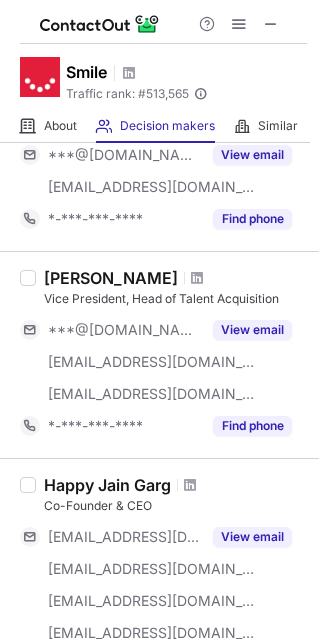 scroll, scrollTop: 1333, scrollLeft: 0, axis: vertical 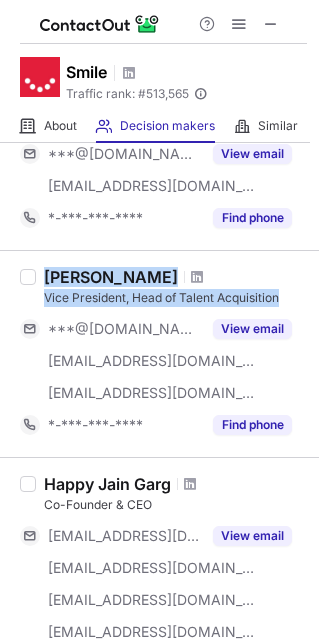 drag, startPoint x: 42, startPoint y: 274, endPoint x: 292, endPoint y: 301, distance: 251.45377 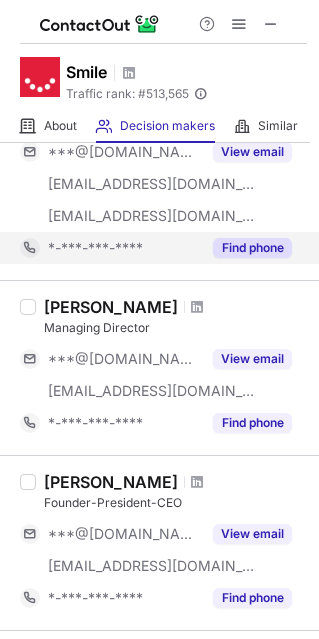 scroll, scrollTop: 46, scrollLeft: 0, axis: vertical 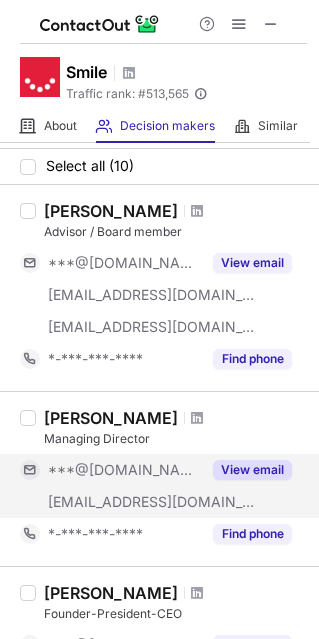 click on "View email" at bounding box center (246, 470) 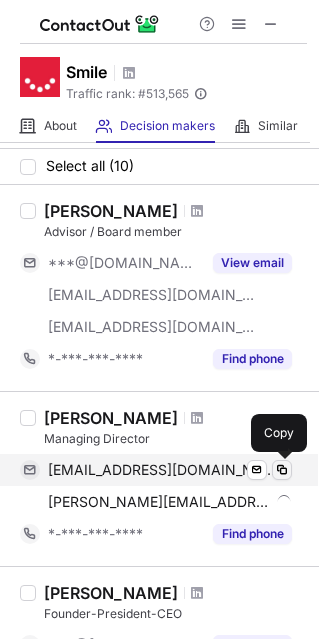 click at bounding box center (282, 470) 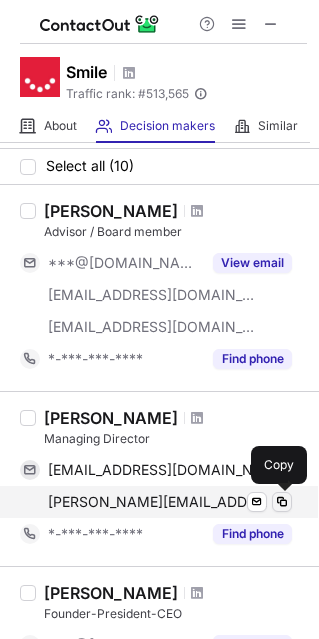 click at bounding box center [282, 502] 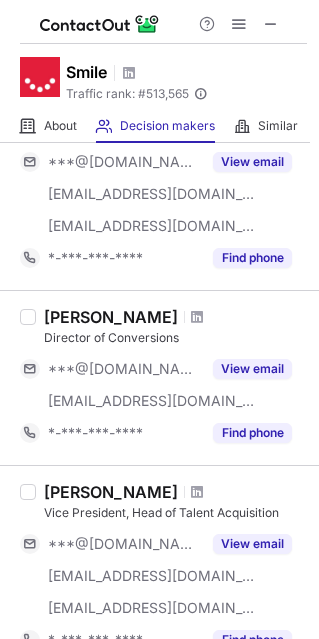 scroll, scrollTop: 1125, scrollLeft: 0, axis: vertical 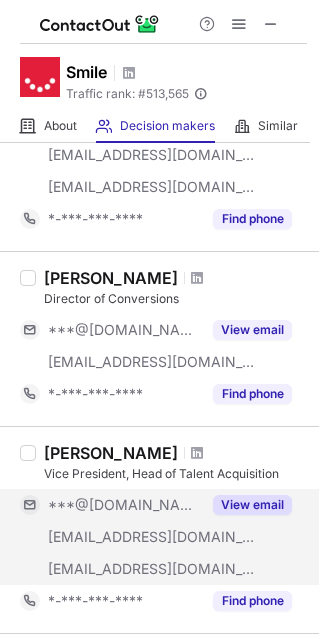 click on "View email" at bounding box center [252, 505] 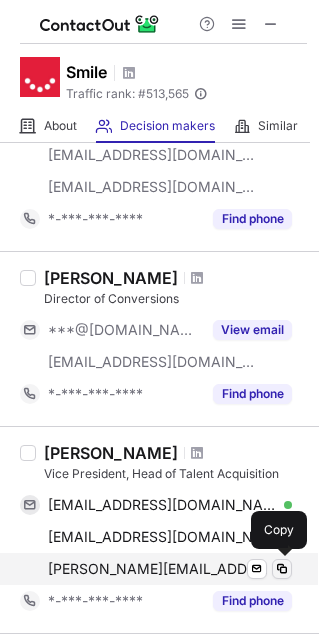 click at bounding box center (282, 569) 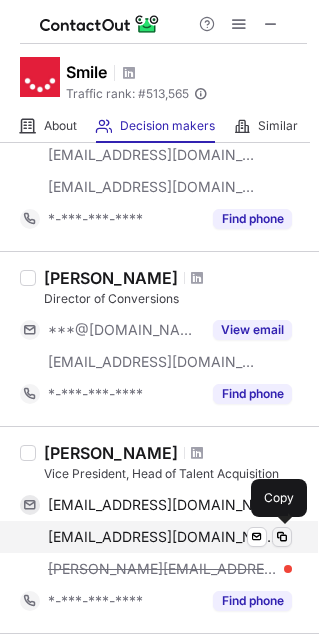 click at bounding box center (282, 537) 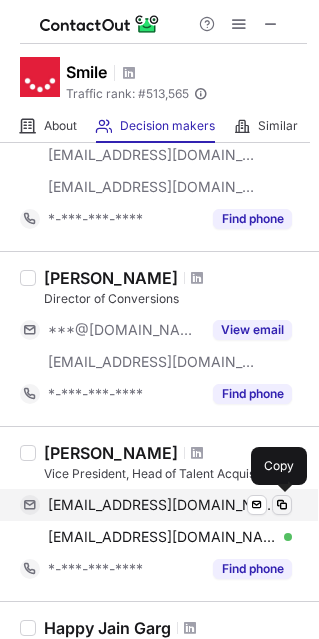 click at bounding box center [282, 505] 